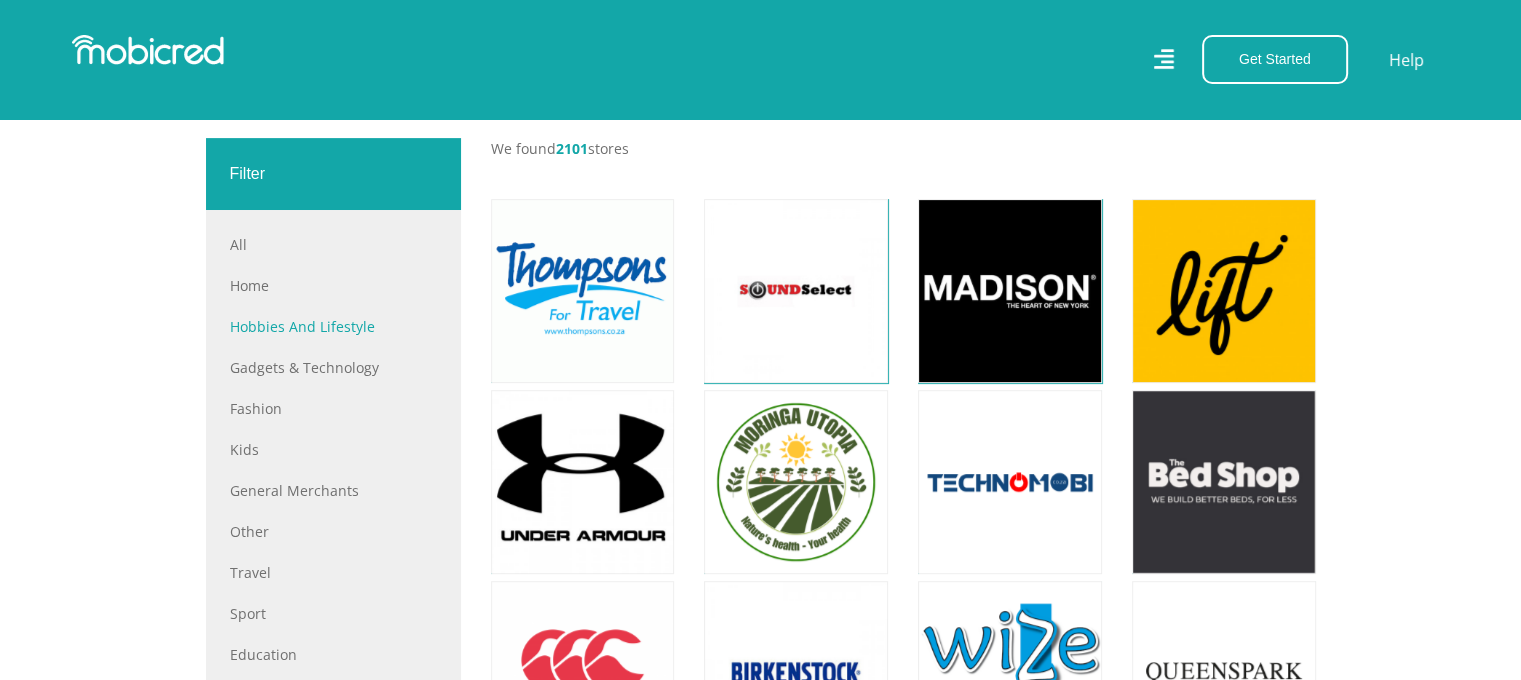 scroll, scrollTop: 900, scrollLeft: 0, axis: vertical 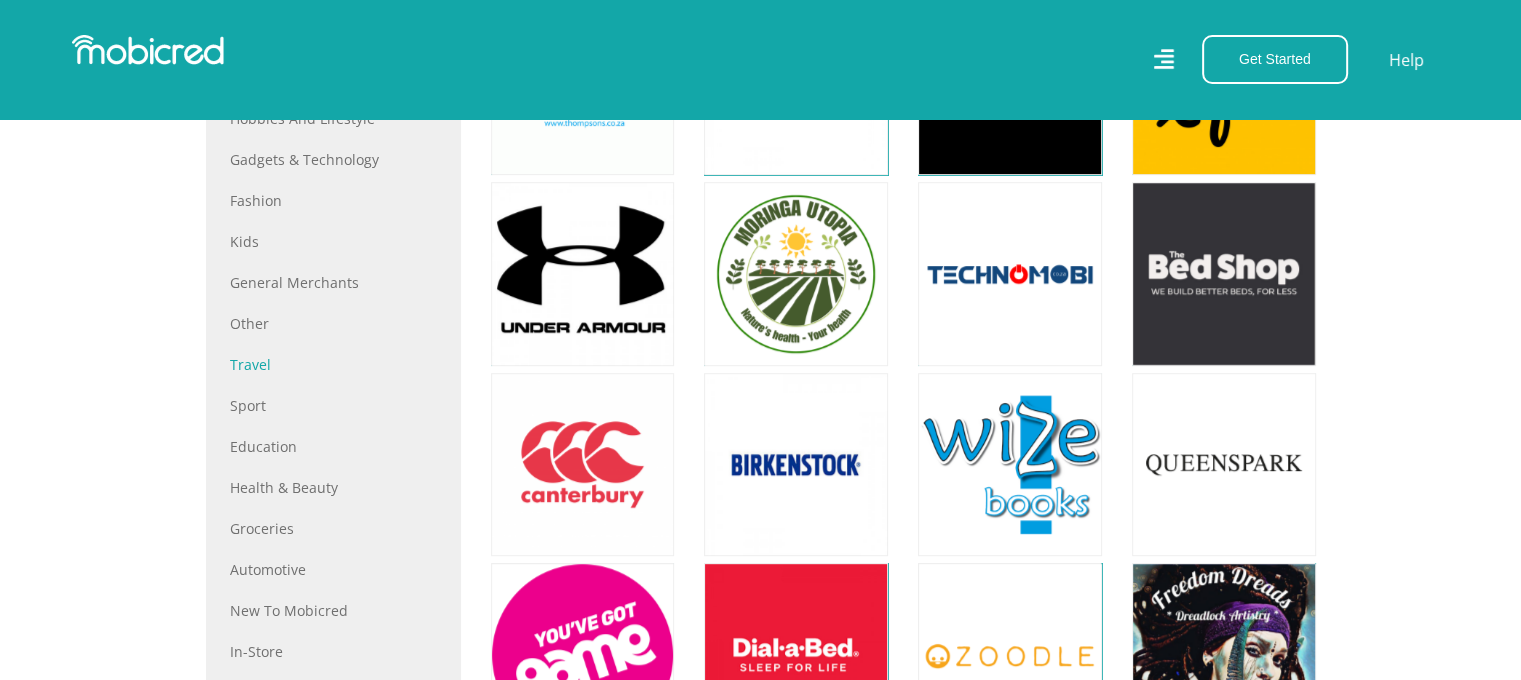 click on "Travel" at bounding box center [333, 364] 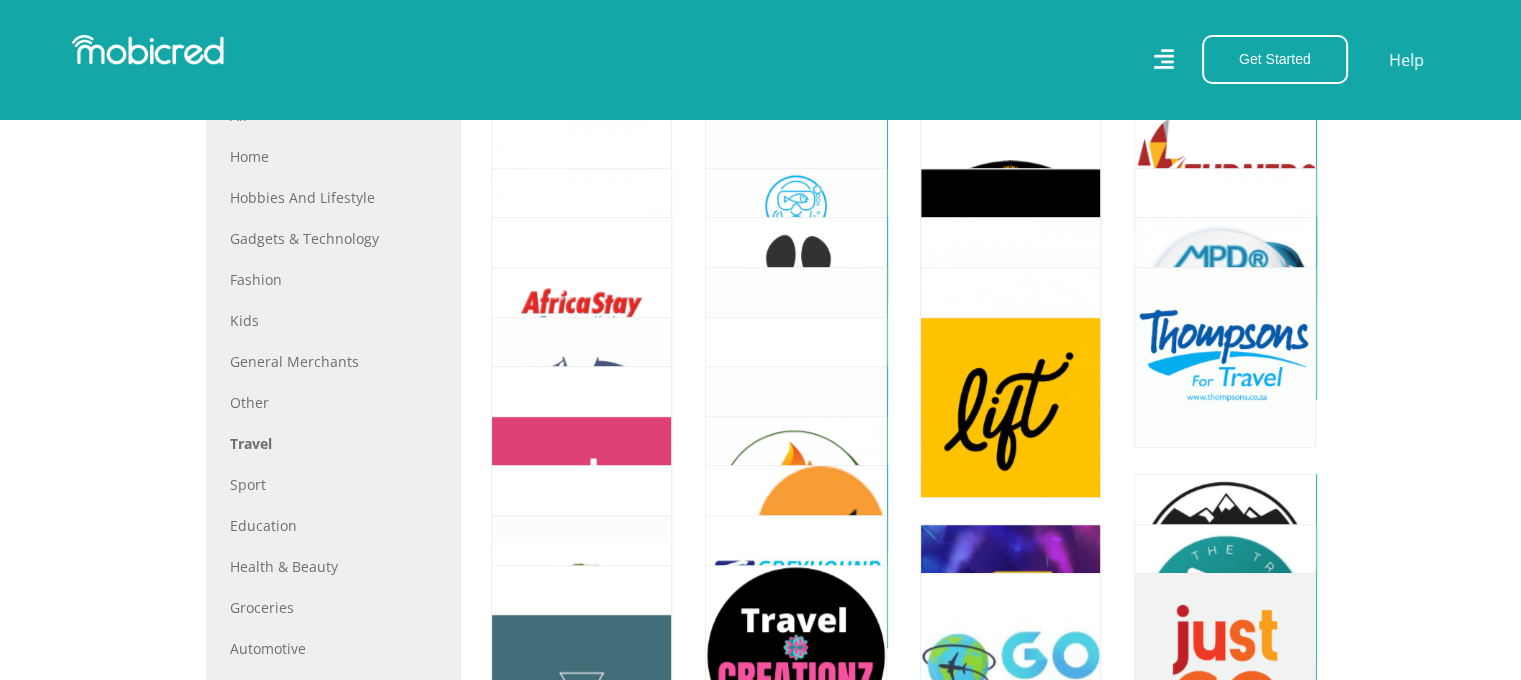 scroll, scrollTop: 700, scrollLeft: 0, axis: vertical 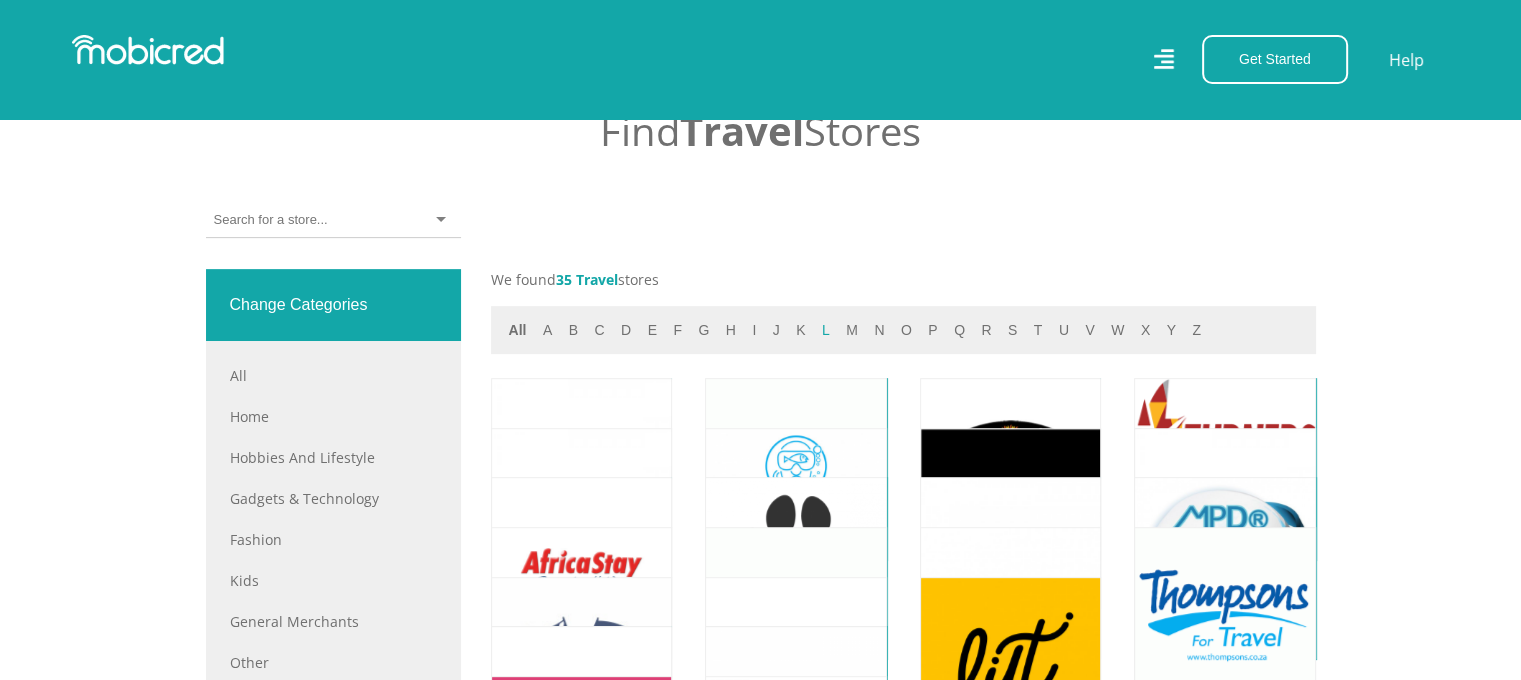 click on "l" at bounding box center [826, 330] 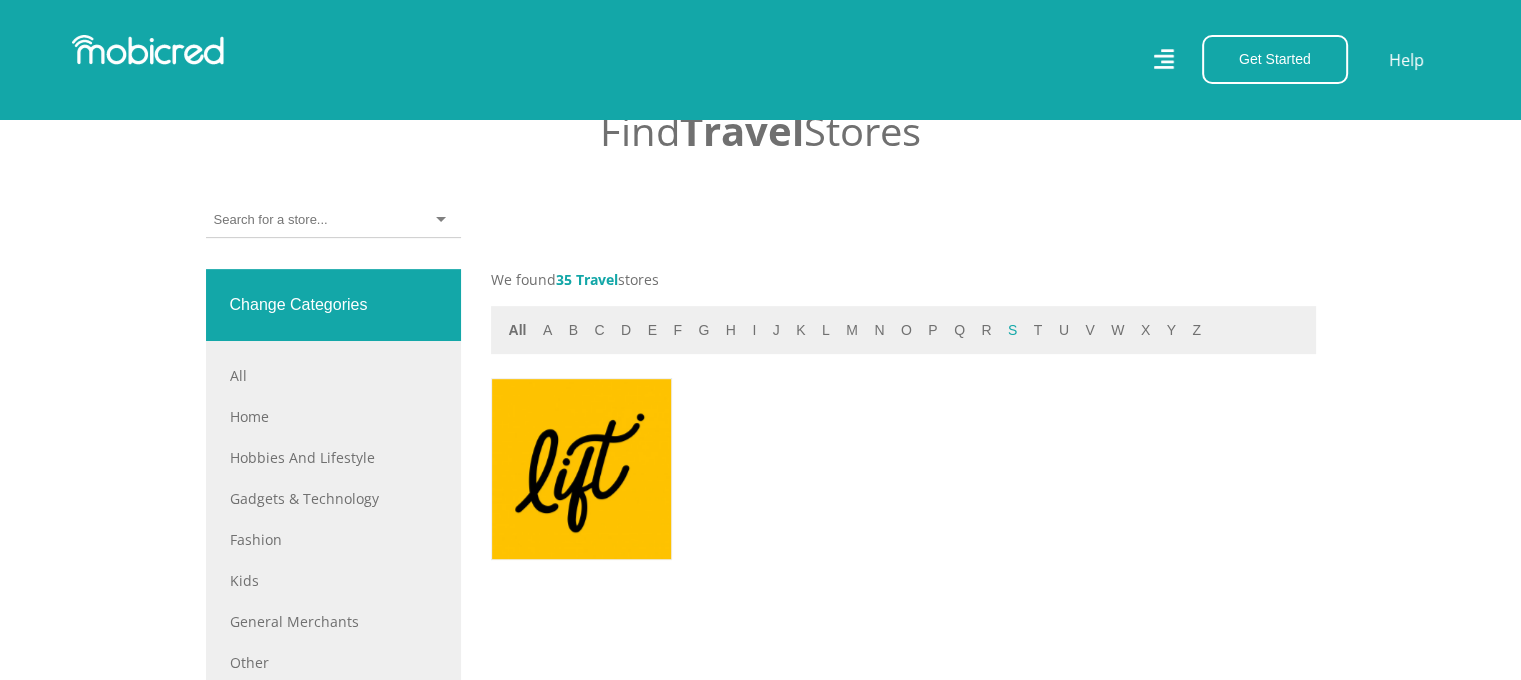 click on "s" at bounding box center [1012, 330] 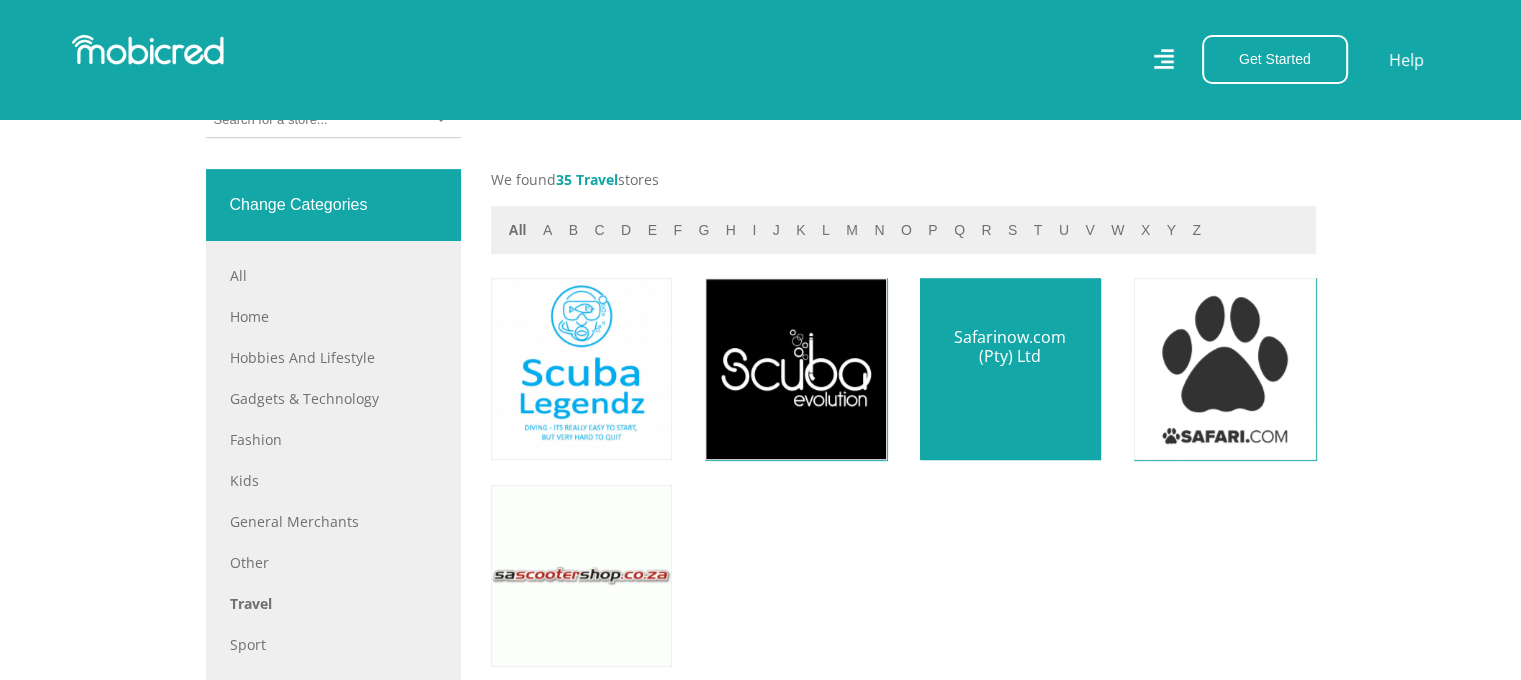 scroll, scrollTop: 800, scrollLeft: 0, axis: vertical 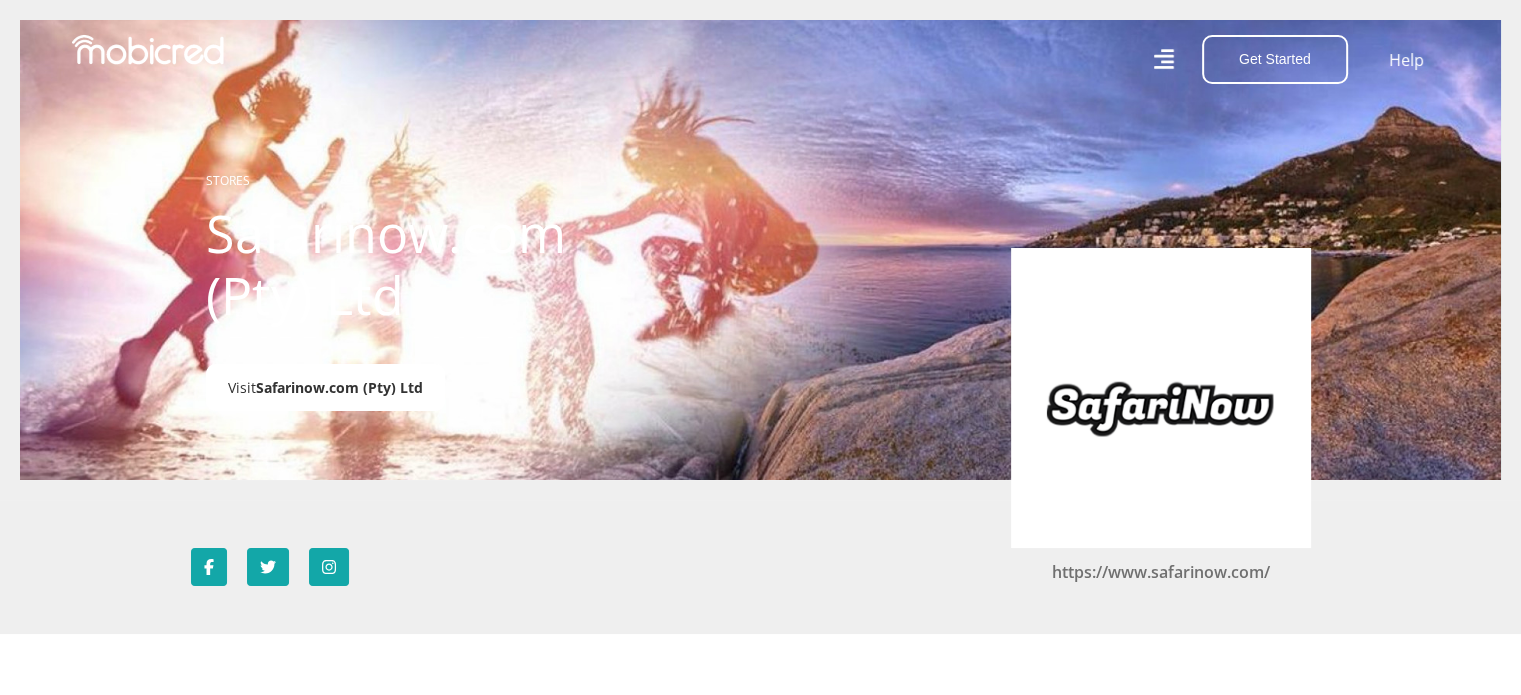 click on "Safarinow.com (Pty) Ltd" at bounding box center (339, 387) 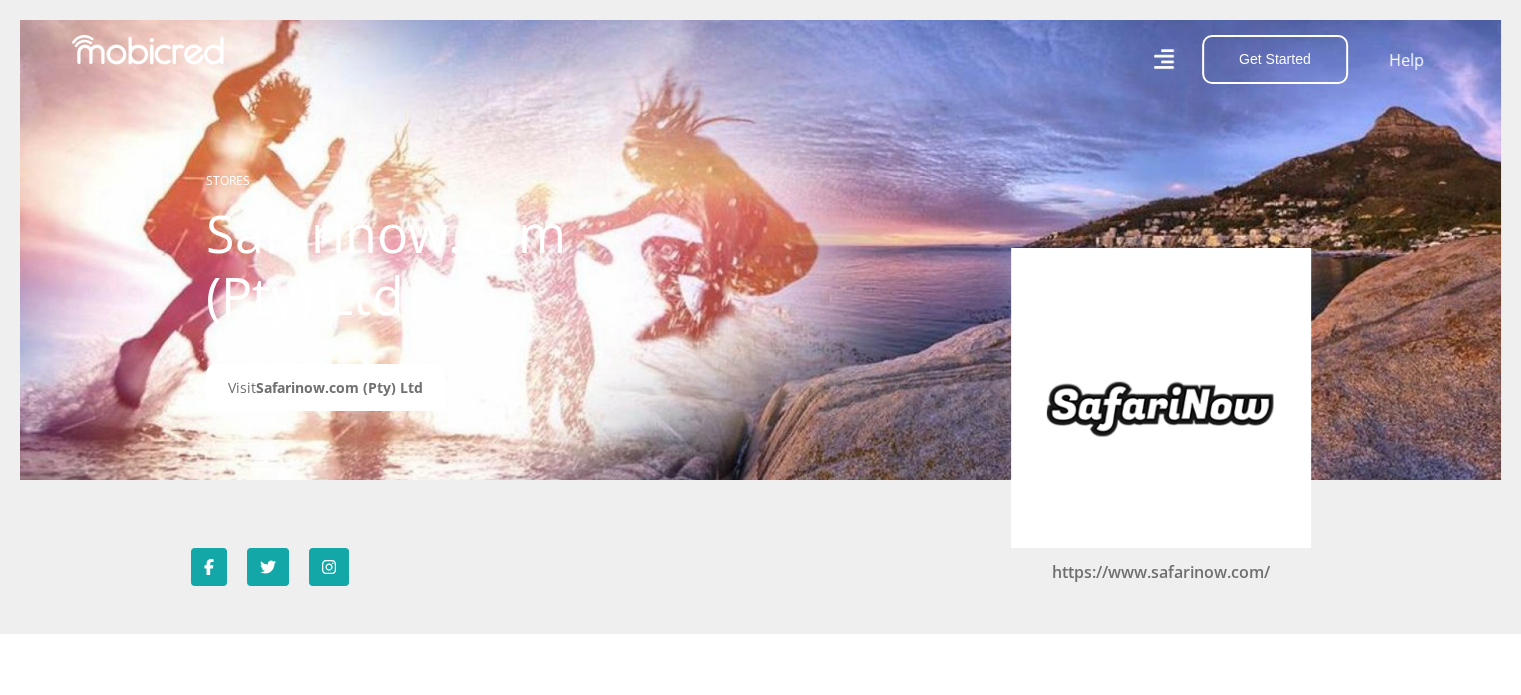 click at bounding box center [1161, 398] 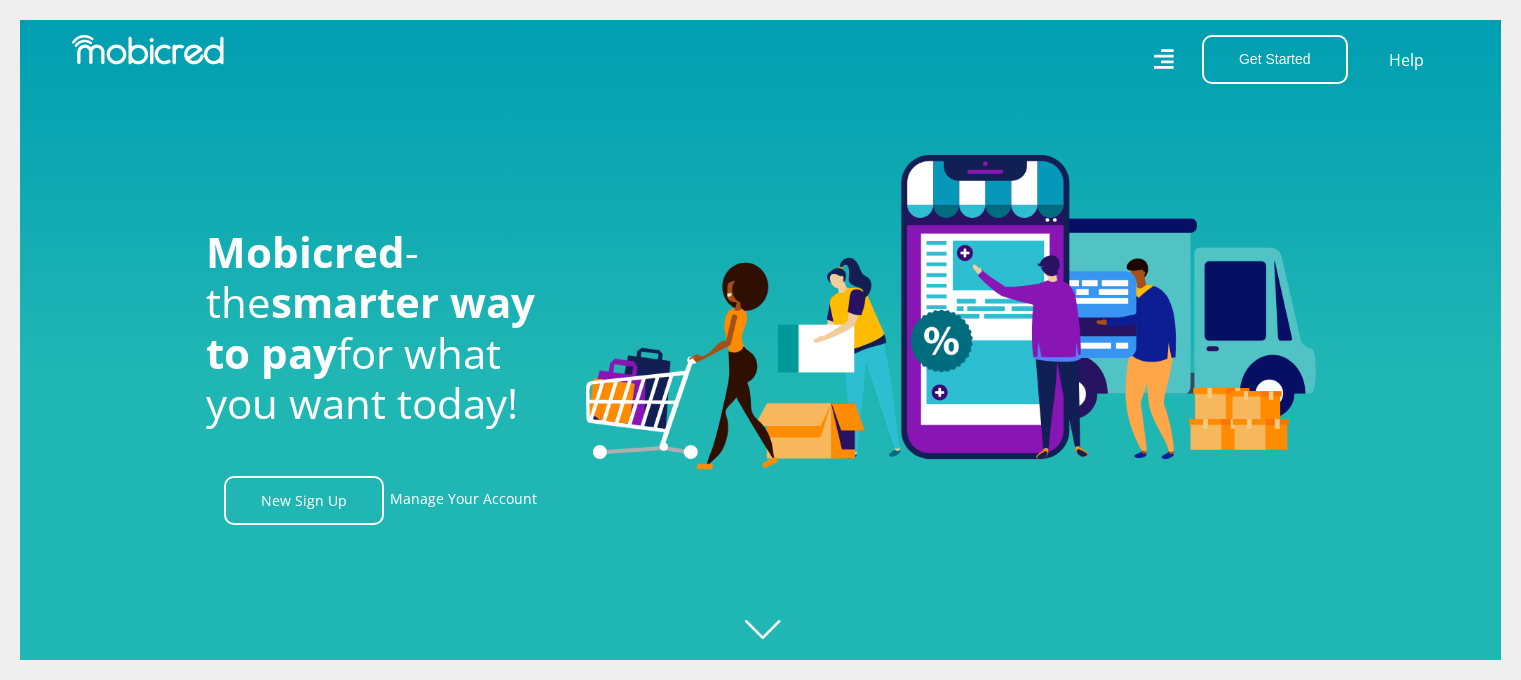 scroll, scrollTop: 0, scrollLeft: 0, axis: both 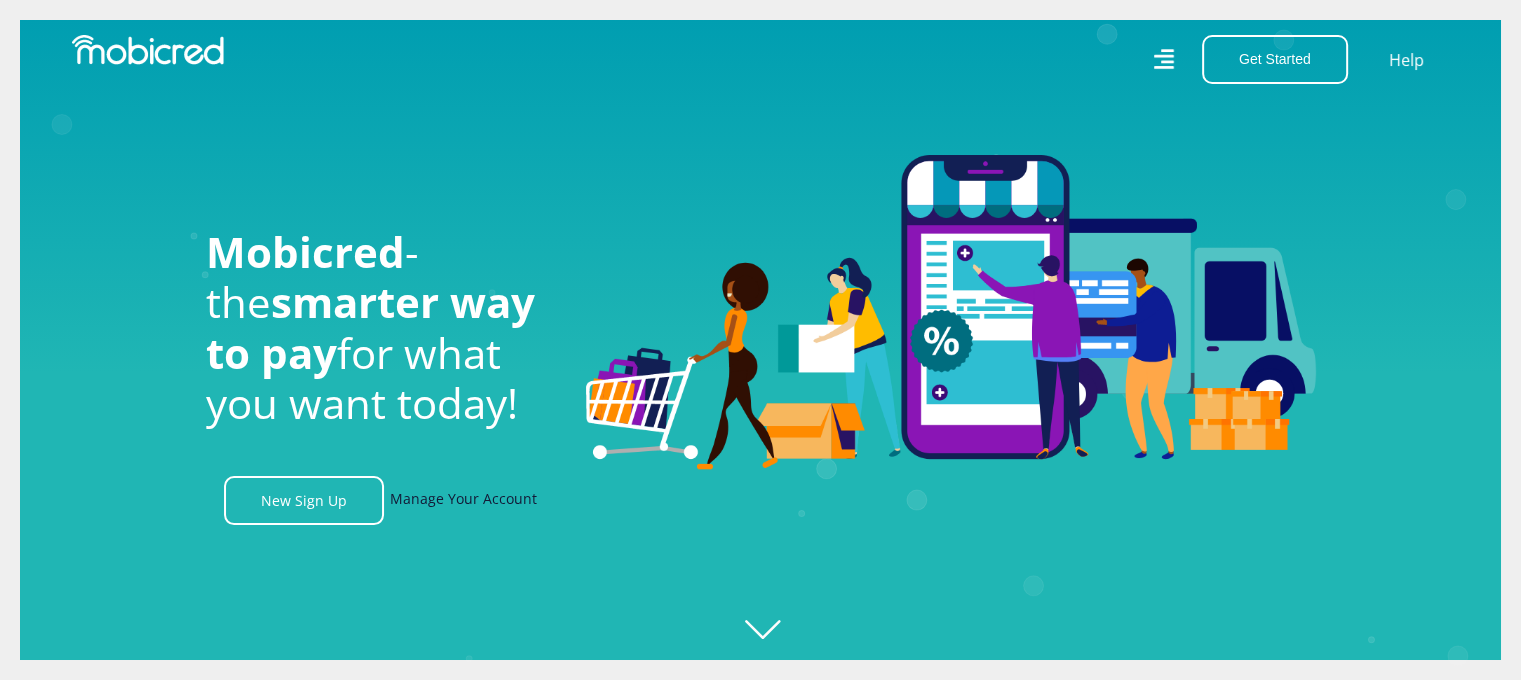 click on "Manage Your Account" at bounding box center (463, 500) 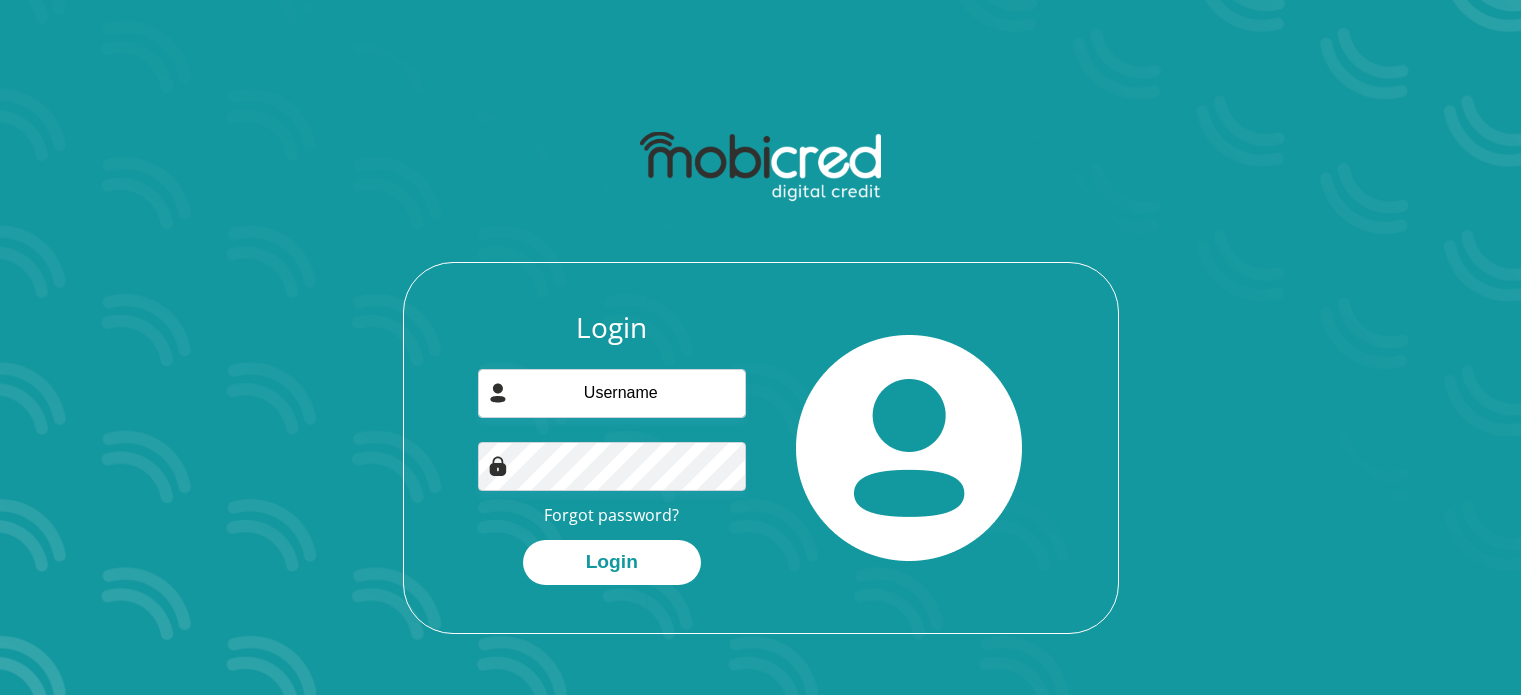 scroll, scrollTop: 0, scrollLeft: 0, axis: both 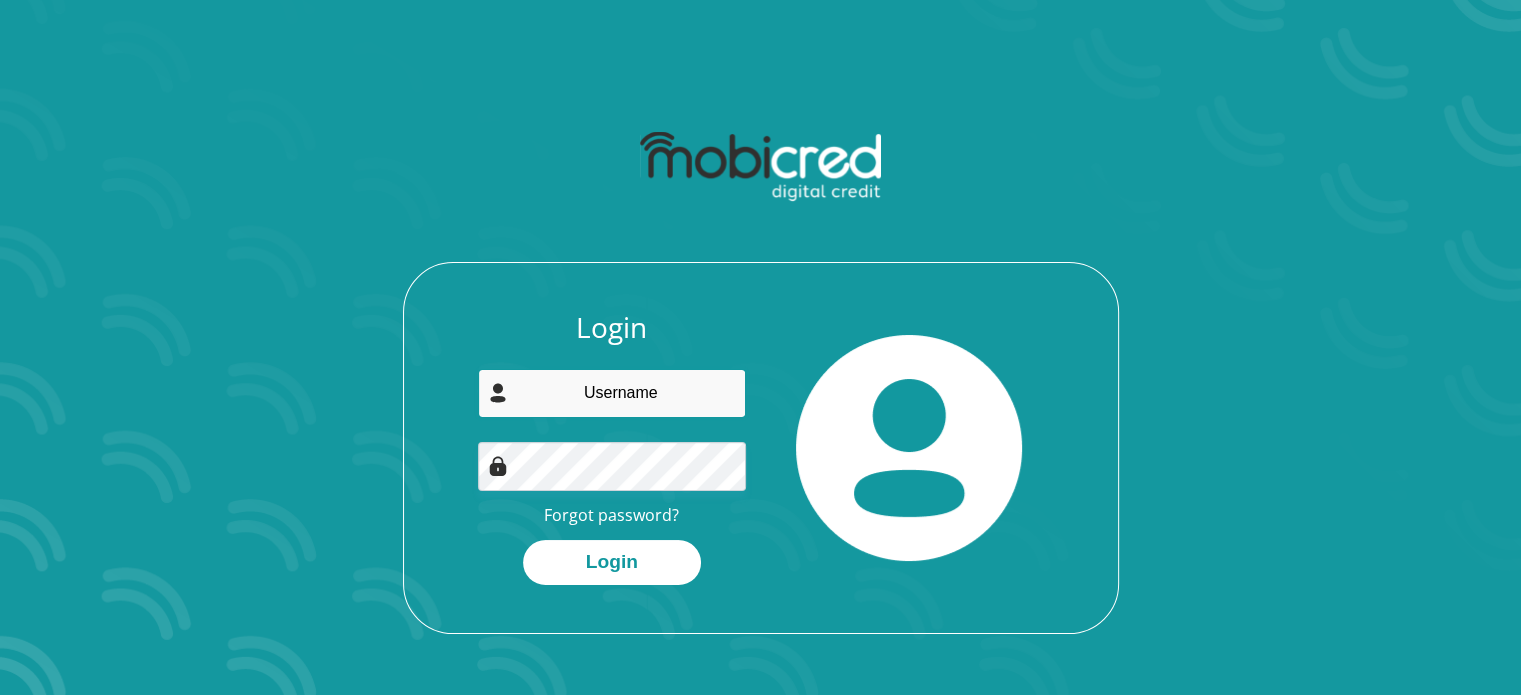 click at bounding box center (612, 393) 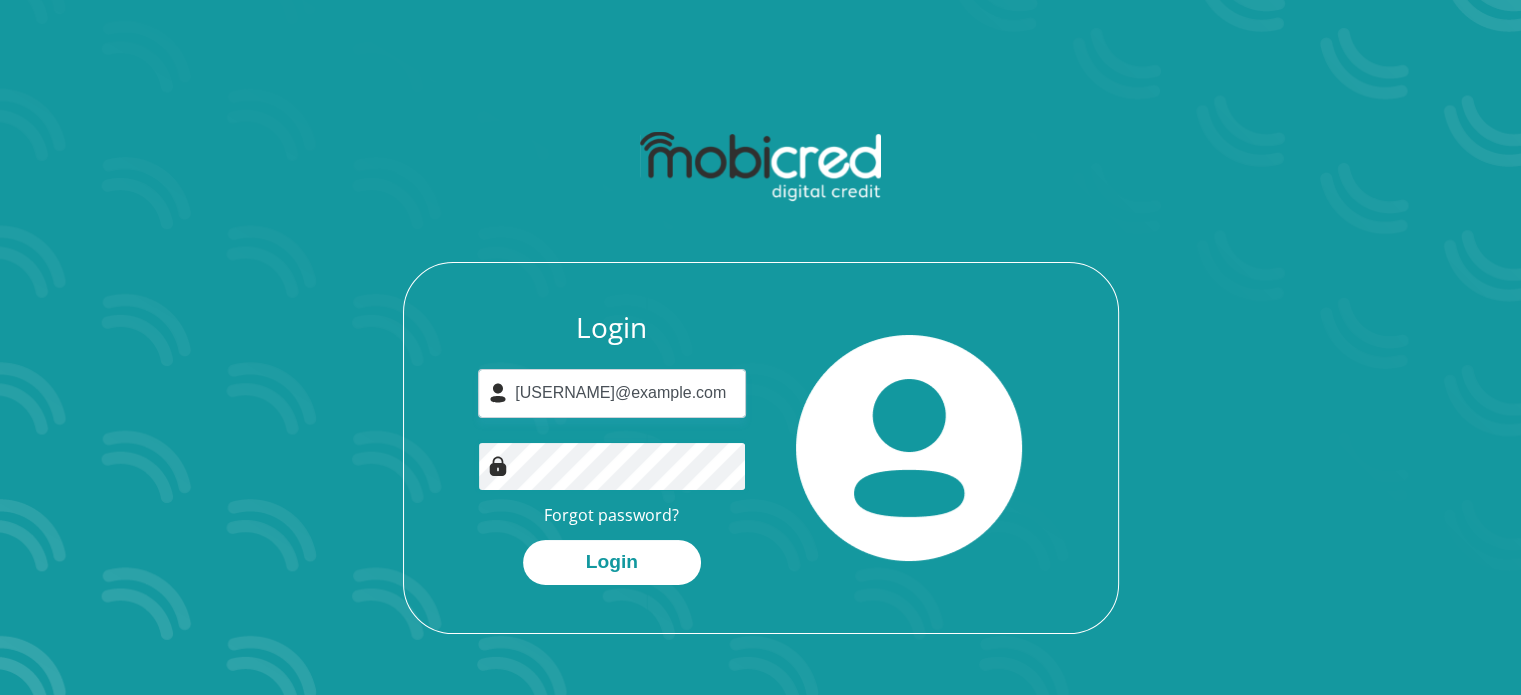 click on "Login" at bounding box center (612, 562) 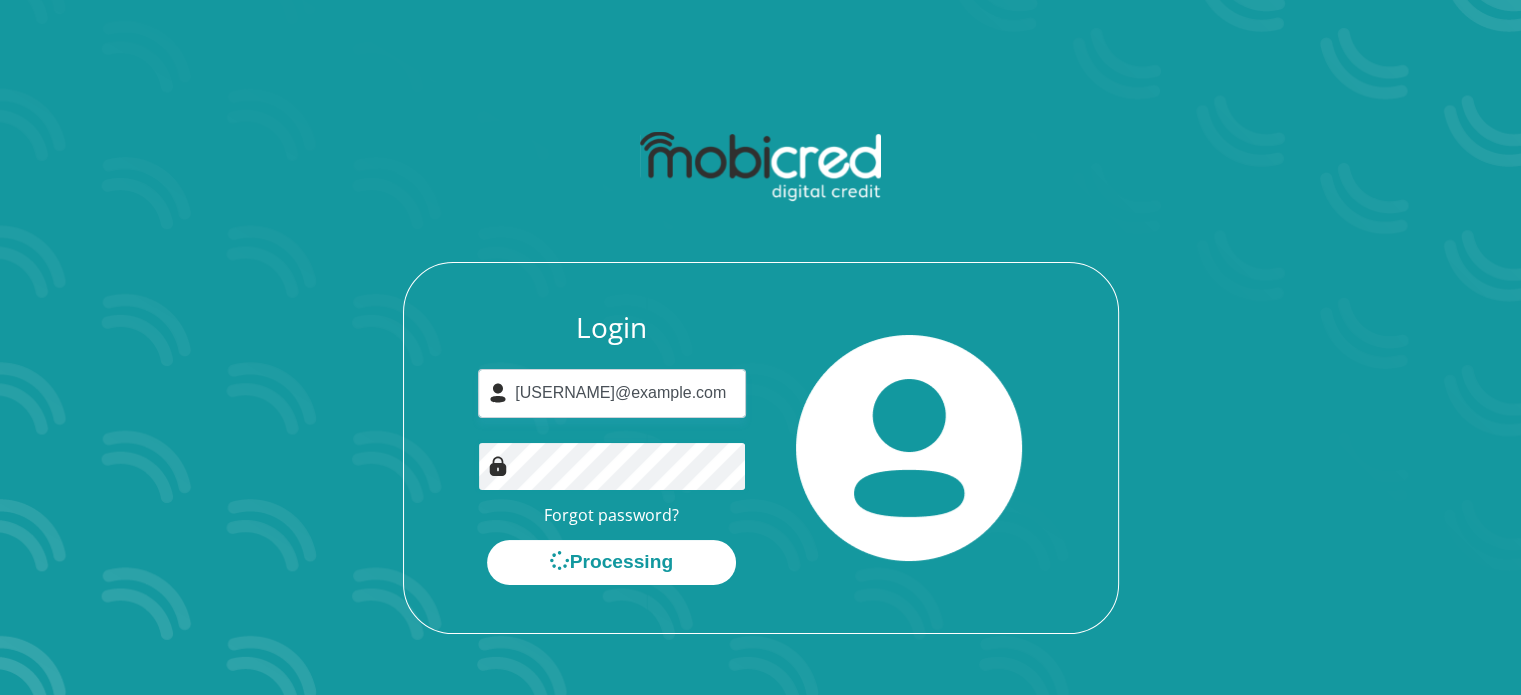 scroll, scrollTop: 0, scrollLeft: 0, axis: both 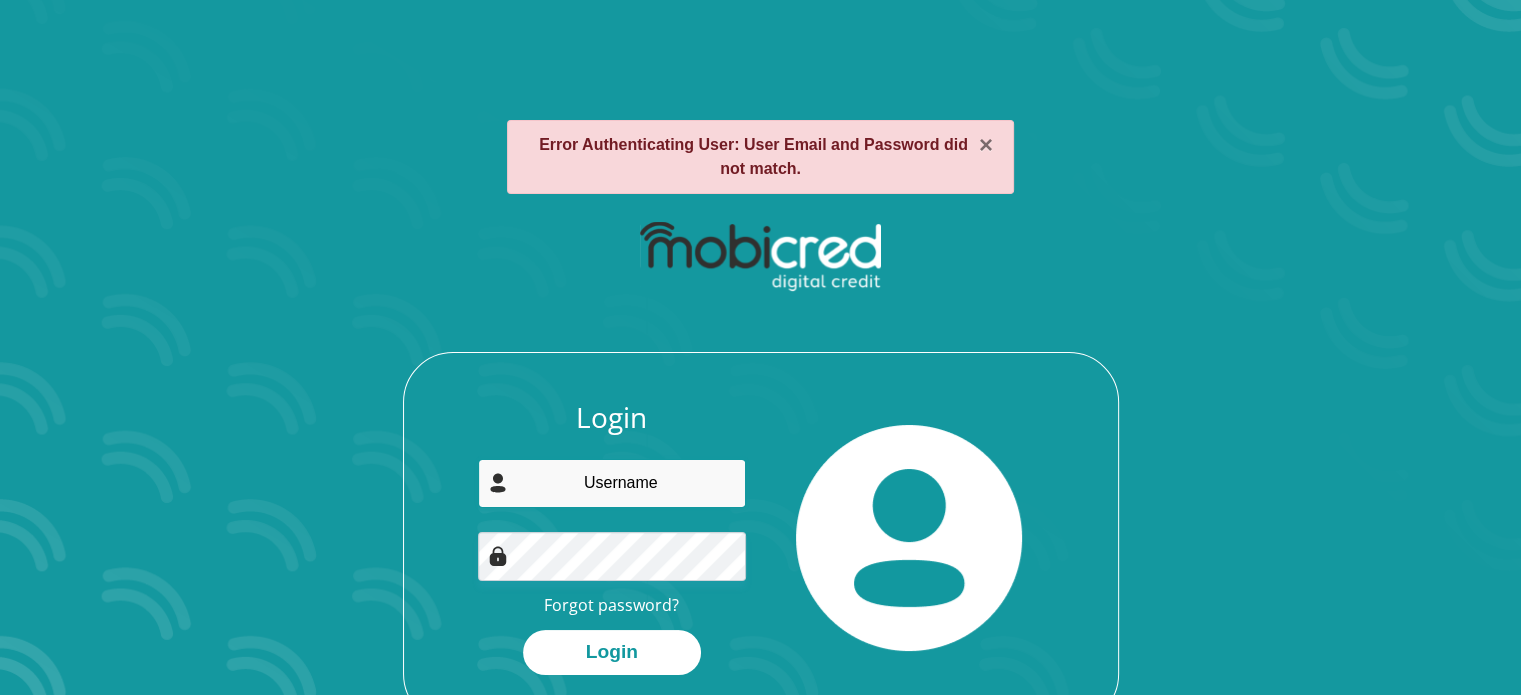click at bounding box center [612, 483] 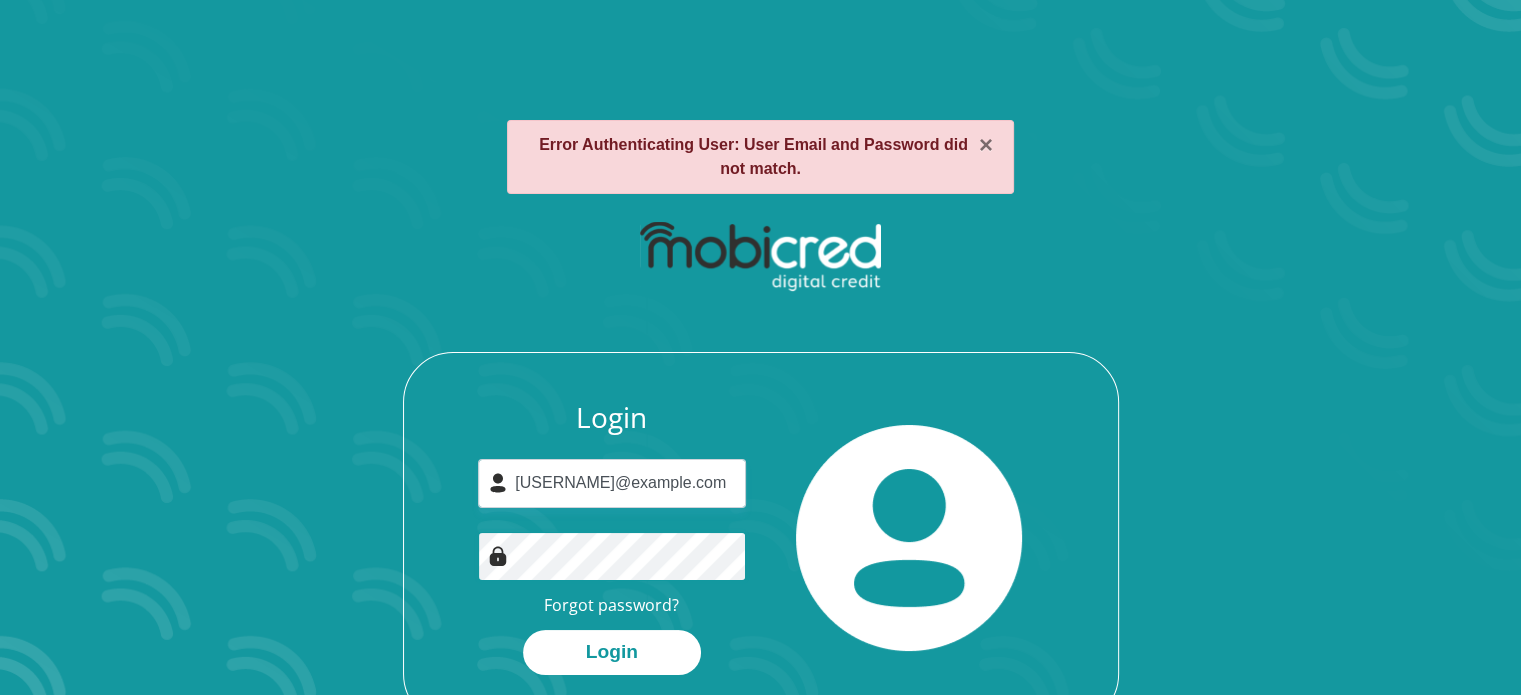 click on "Login" at bounding box center (612, 652) 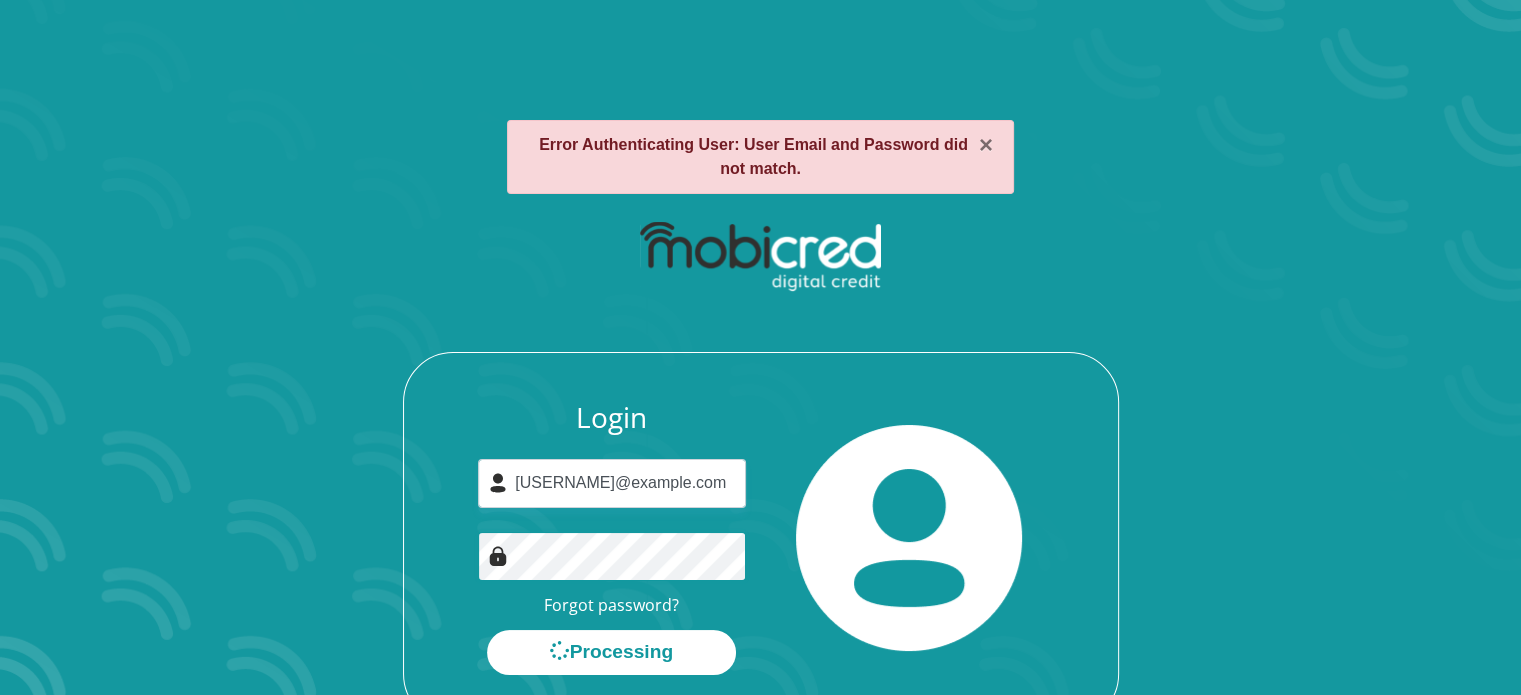 scroll, scrollTop: 0, scrollLeft: 0, axis: both 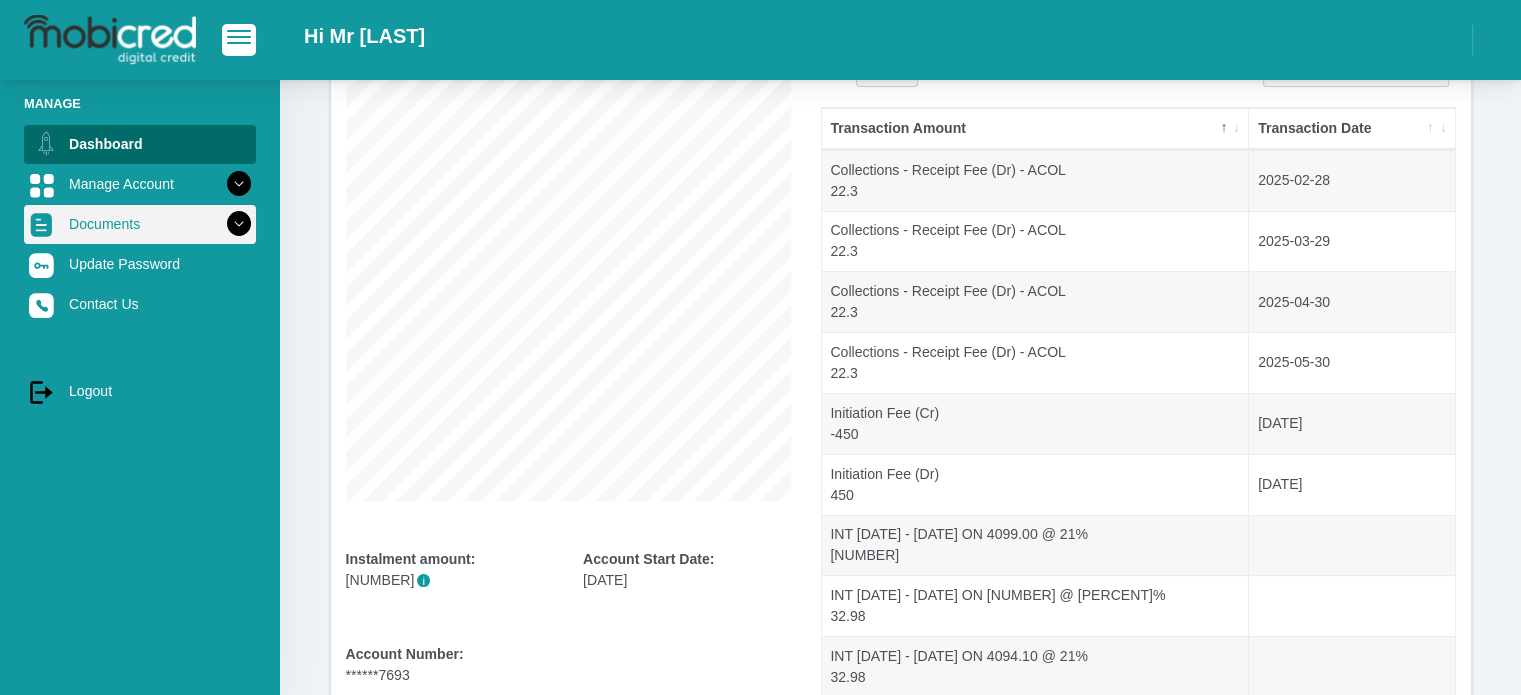 click on "Documents" at bounding box center (140, 224) 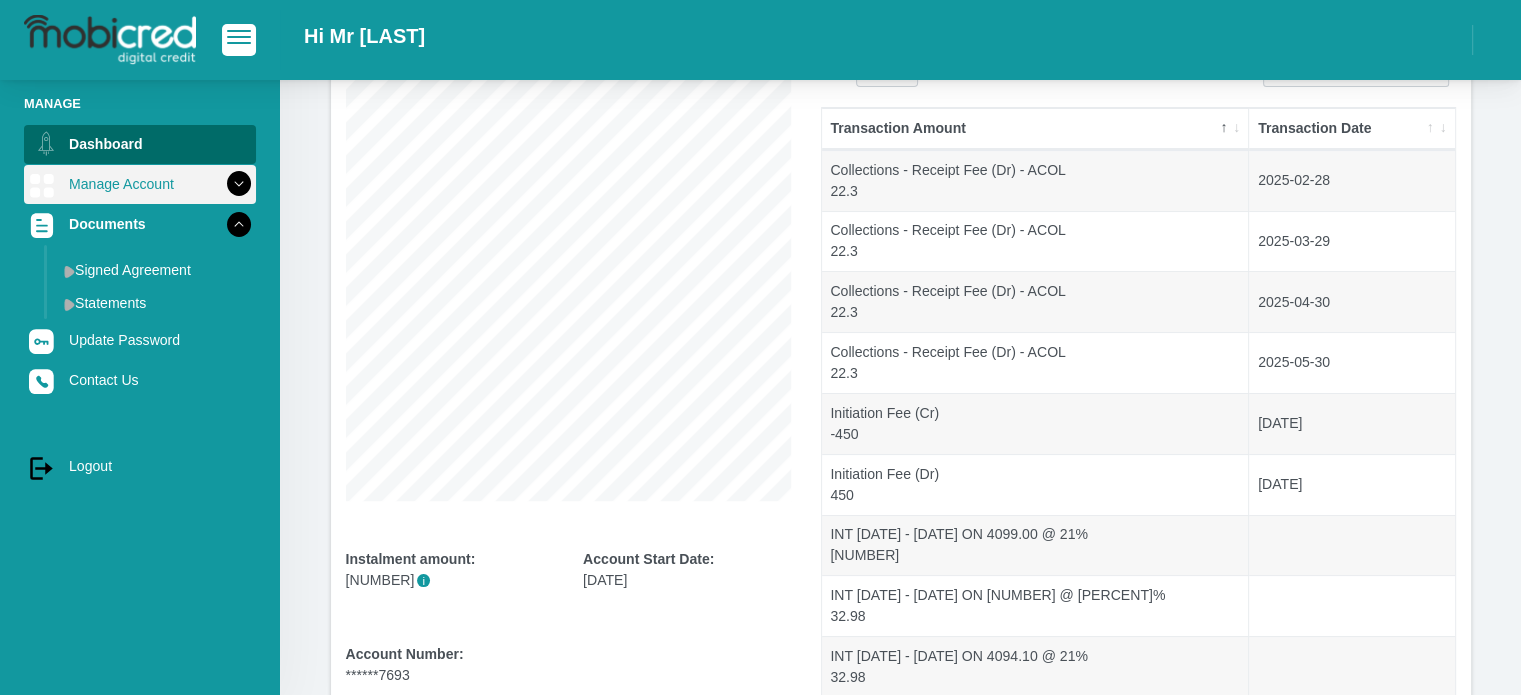 click on "Manage Account" at bounding box center (140, 184) 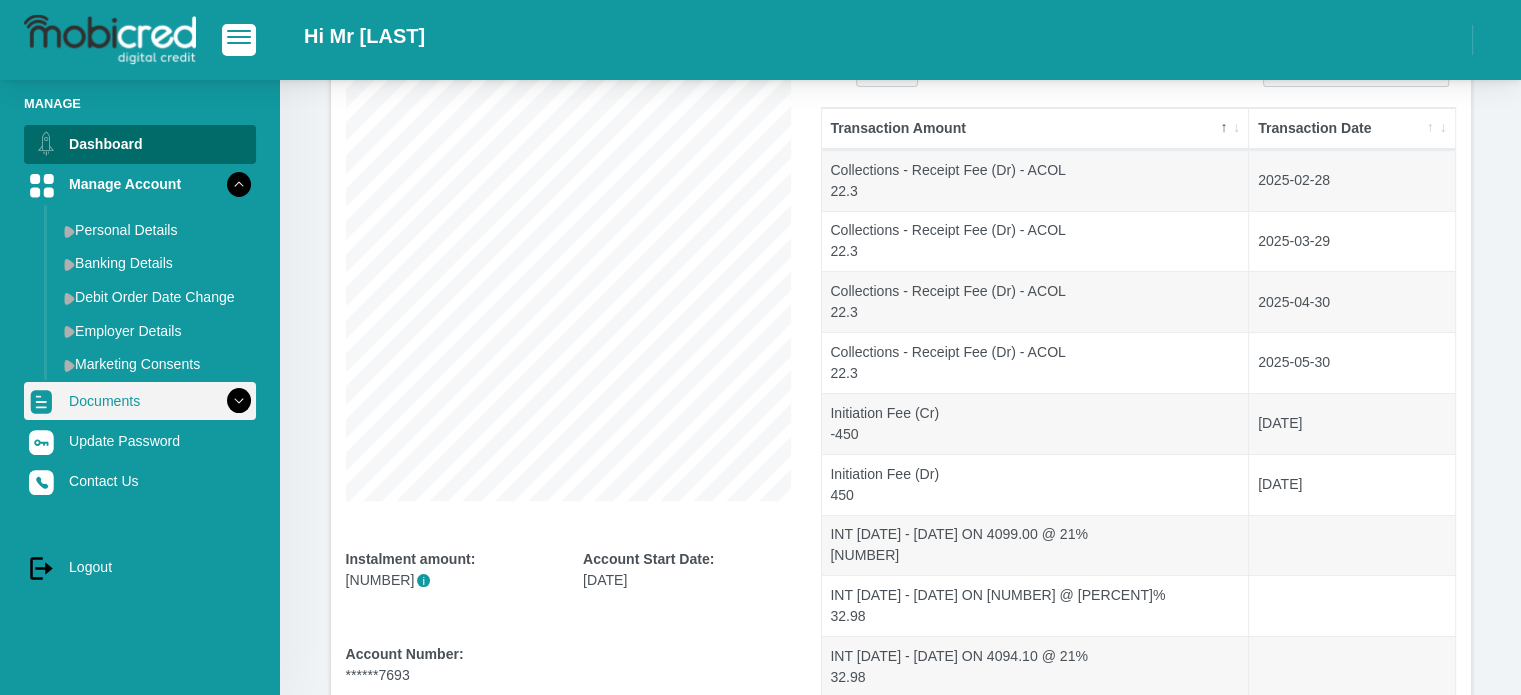click on "Documents" at bounding box center [140, 401] 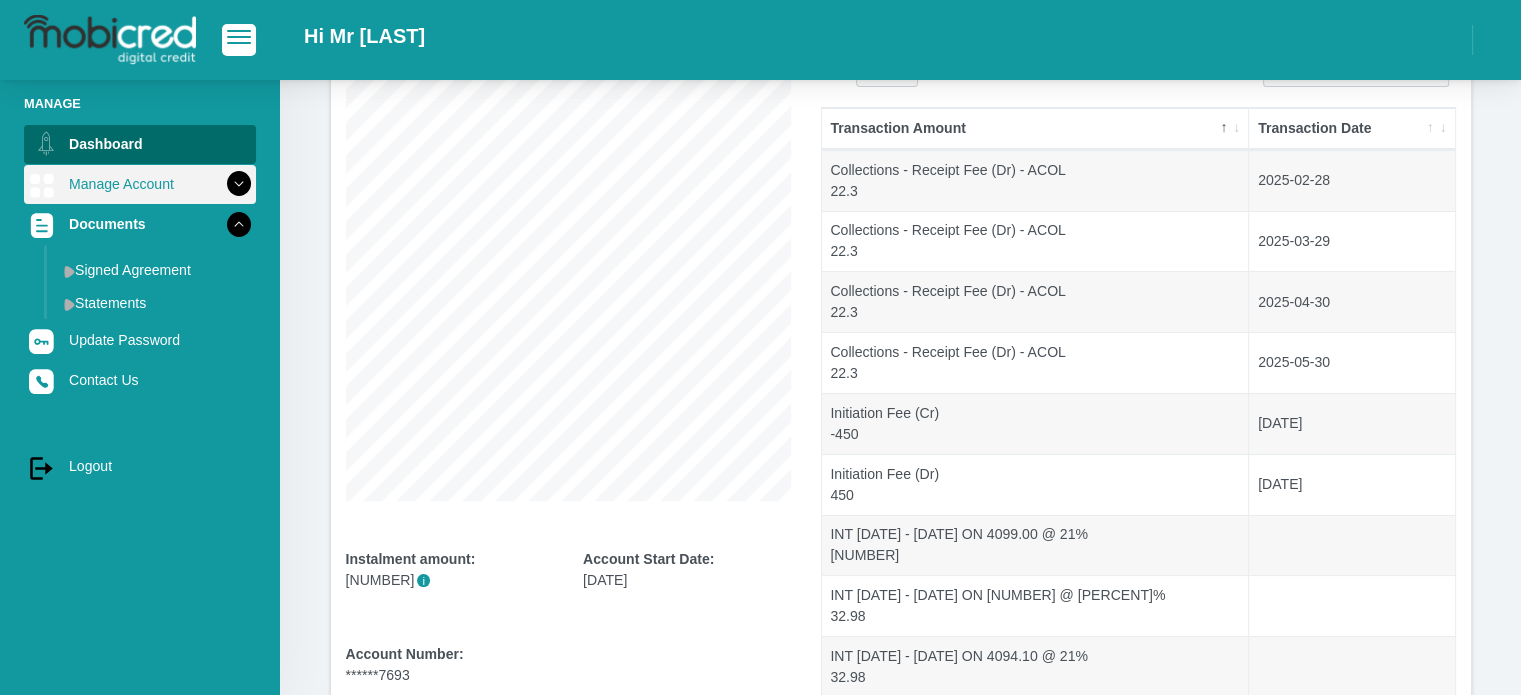 click on "Manage Account" at bounding box center [140, 184] 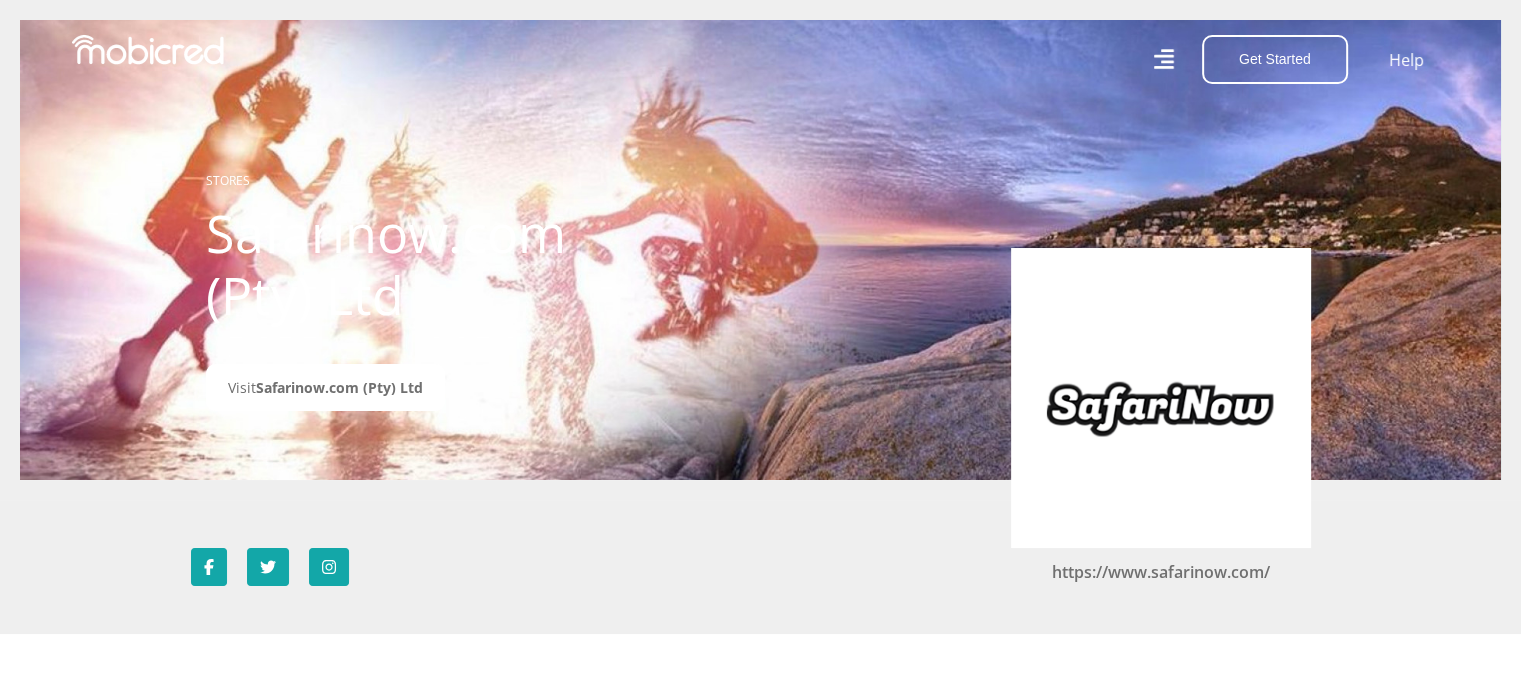 scroll, scrollTop: 300, scrollLeft: 0, axis: vertical 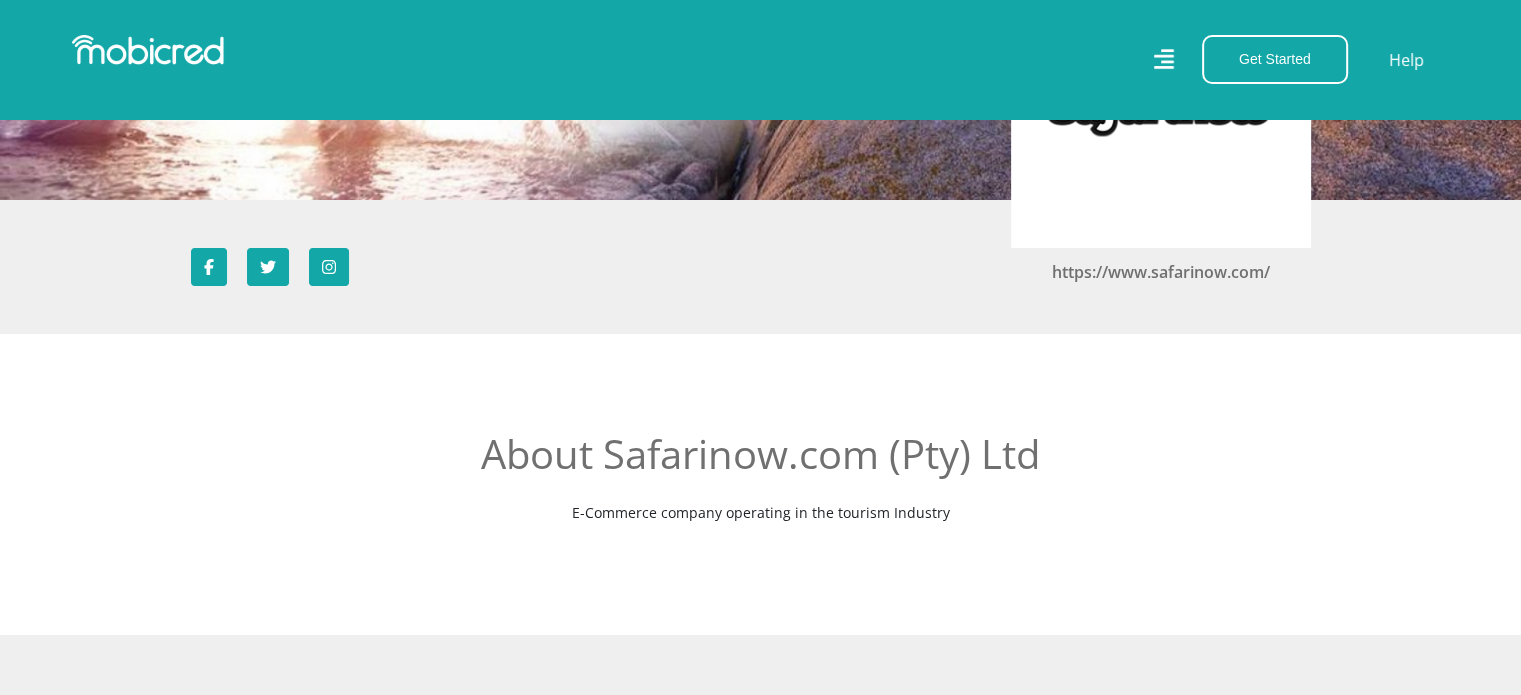 click at bounding box center [1161, 98] 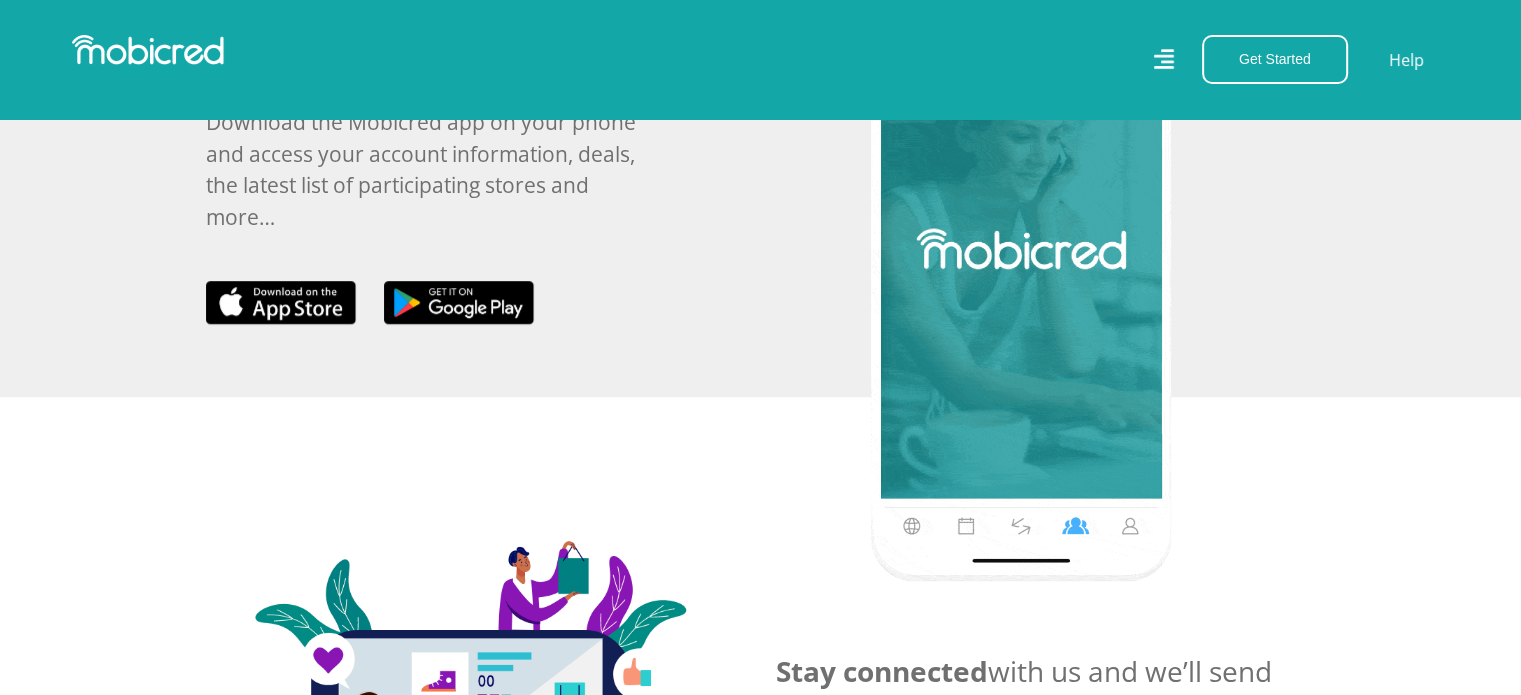 scroll, scrollTop: 1300, scrollLeft: 0, axis: vertical 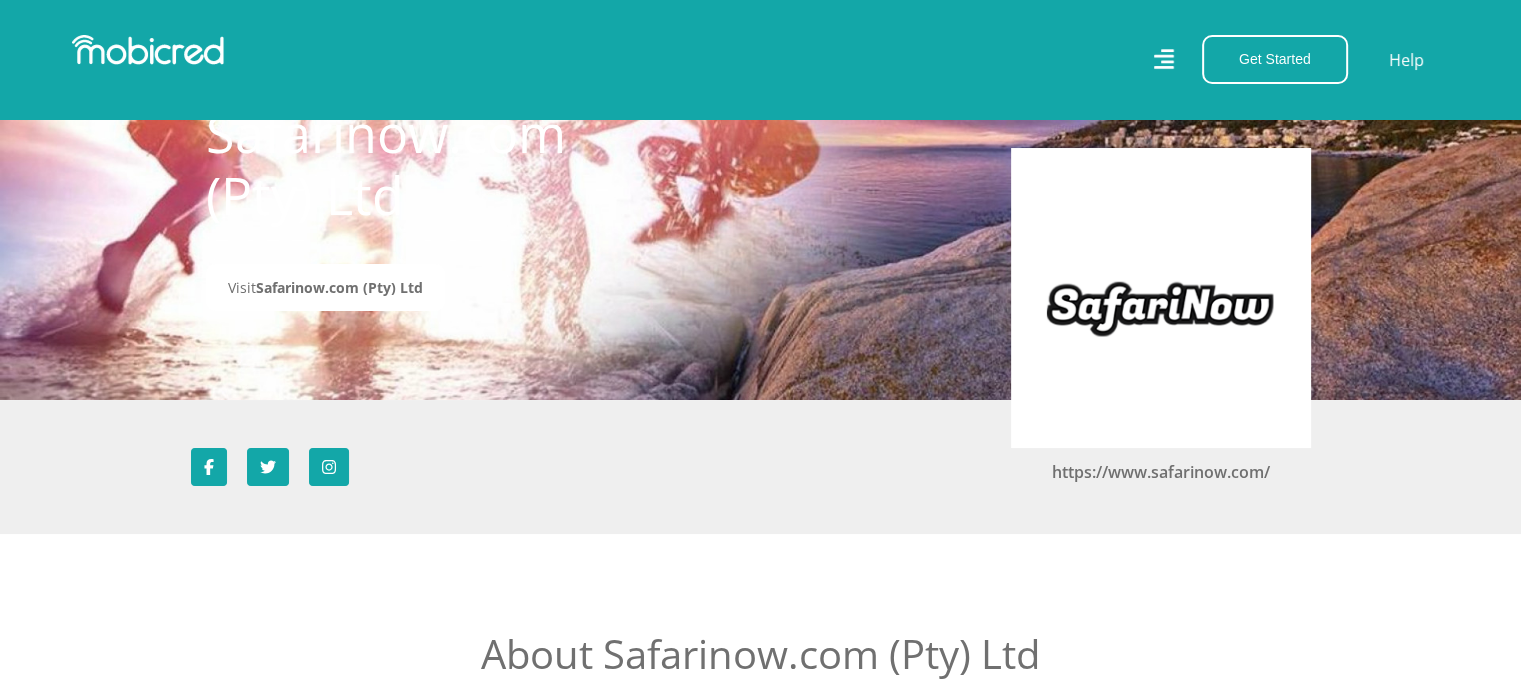 click at bounding box center (1161, 298) 